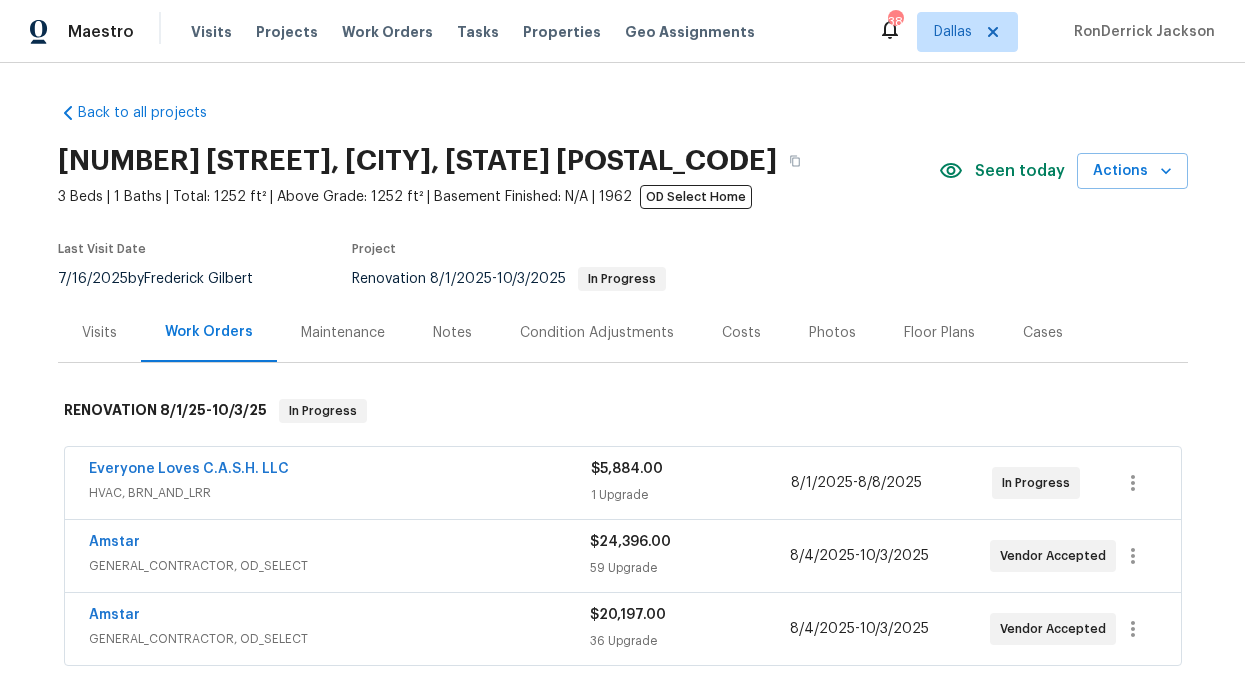 scroll, scrollTop: 0, scrollLeft: 0, axis: both 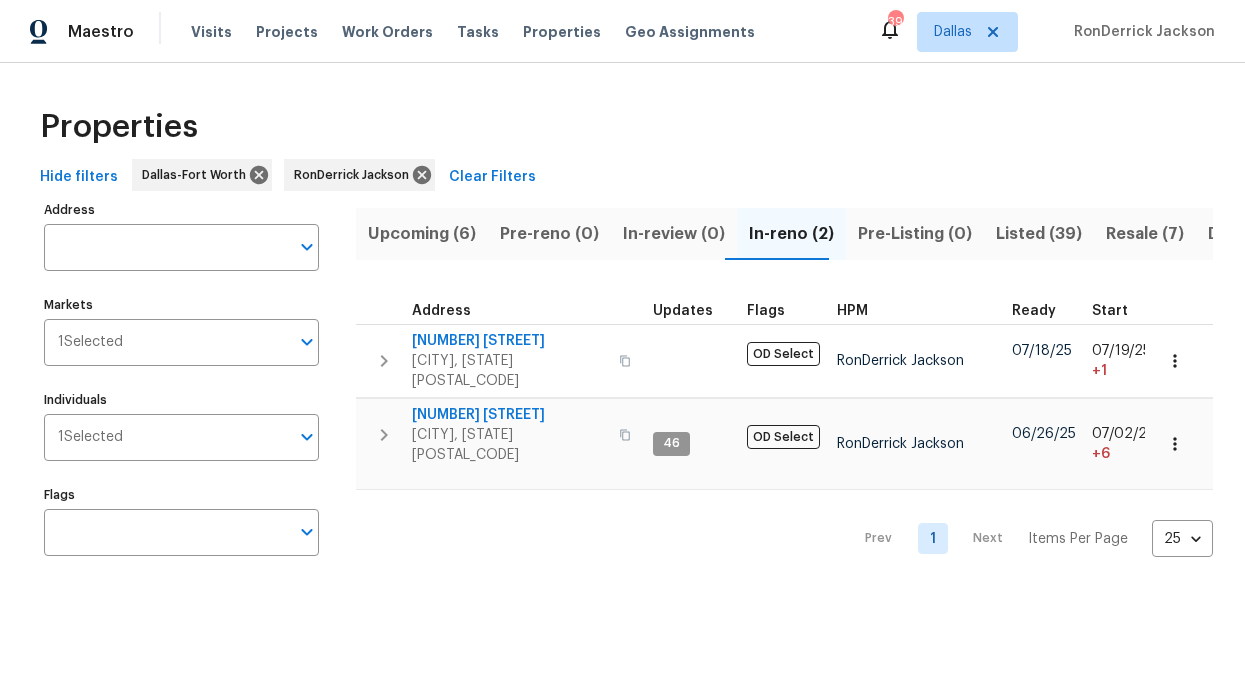click on "Address Address Markets 1  Selected Markets Individuals 1  Selected Individuals Flags Flags" at bounding box center [194, 386] 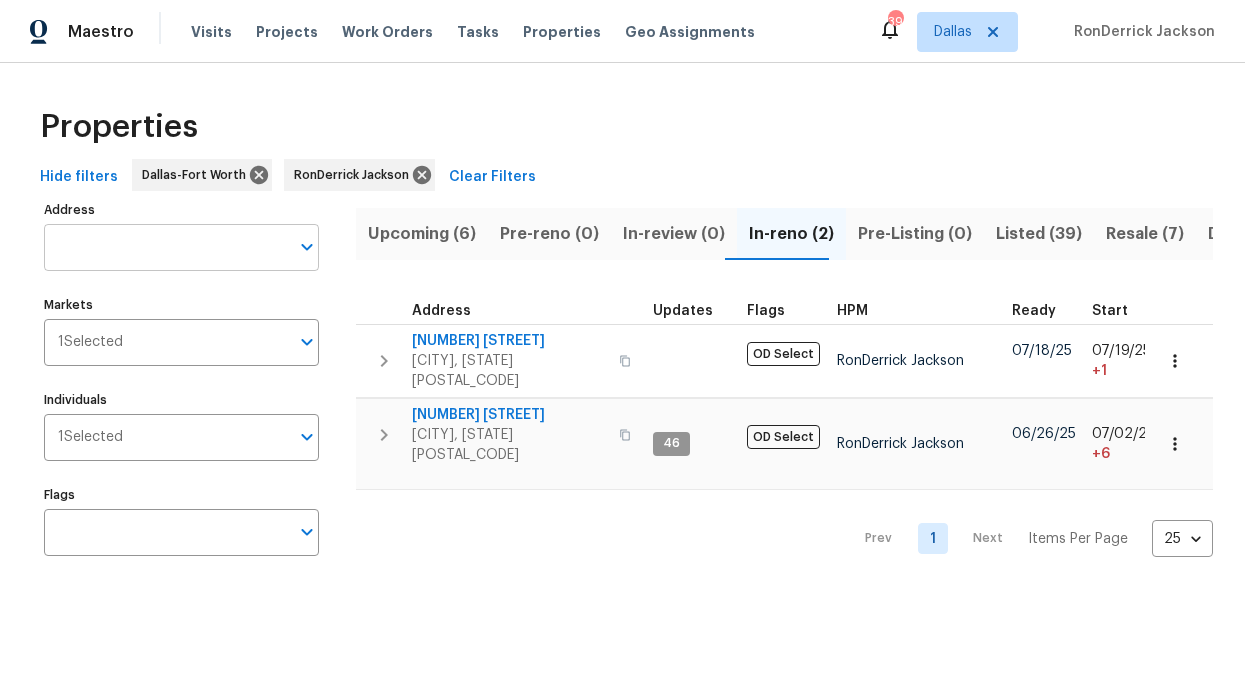 click on "Address" at bounding box center (166, 247) 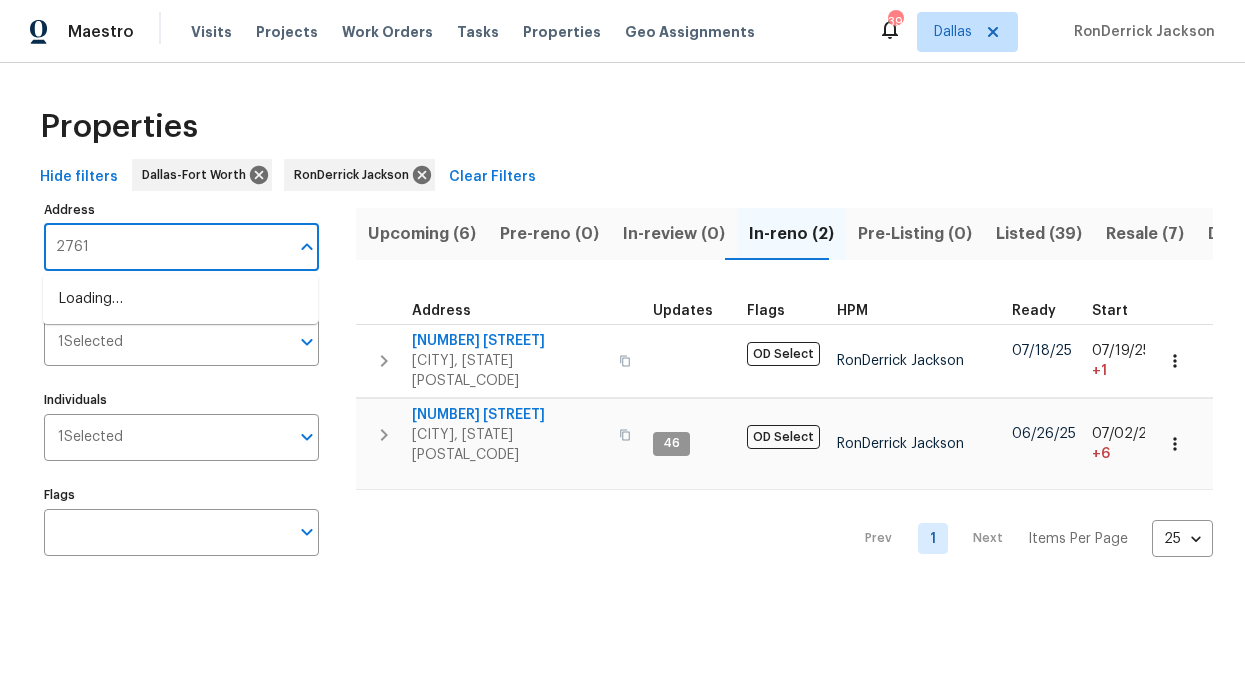 type on "2761" 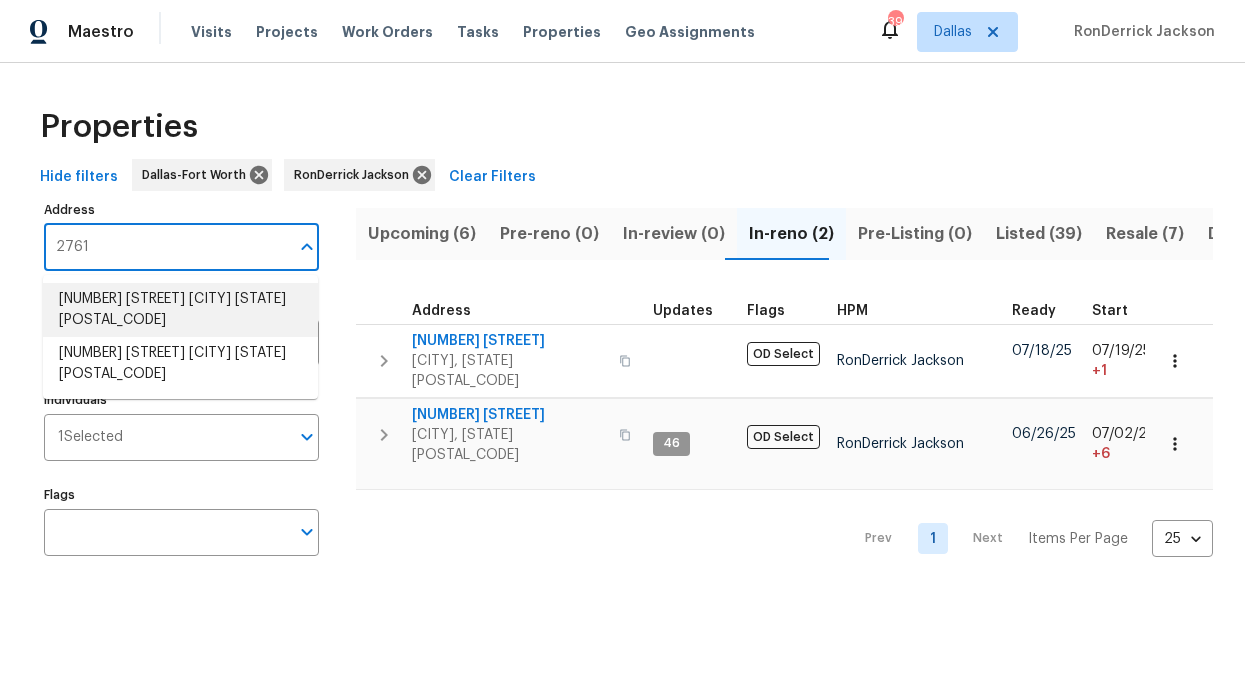 click on "2761 N Hillbrier Cir Plano TX 75075" at bounding box center (180, 310) 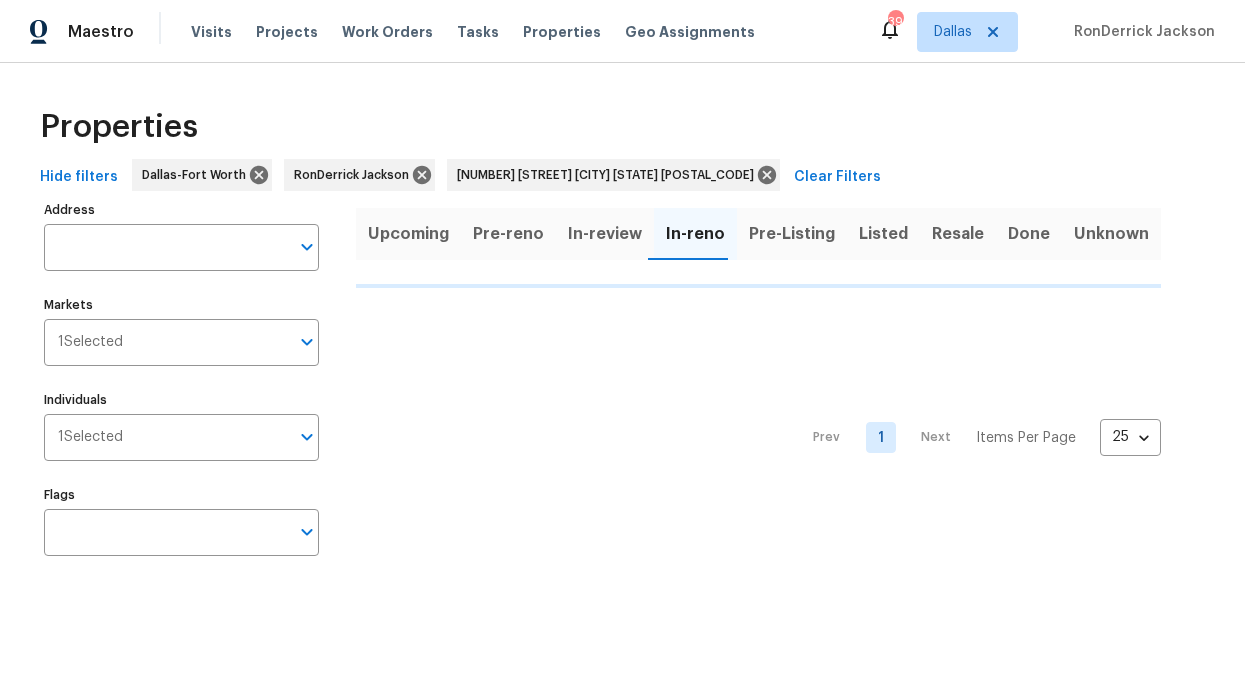 type on "2761 N Hillbrier Cir Plano TX 75075" 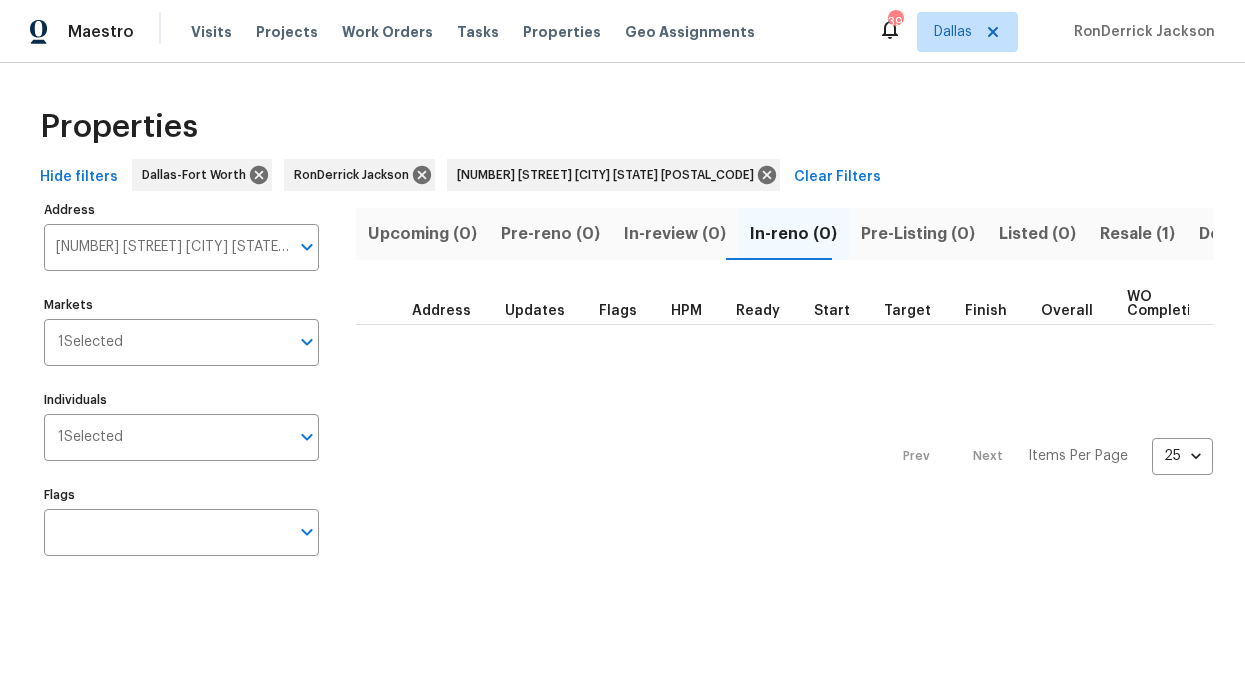 click on "Resale (1)" at bounding box center (1137, 234) 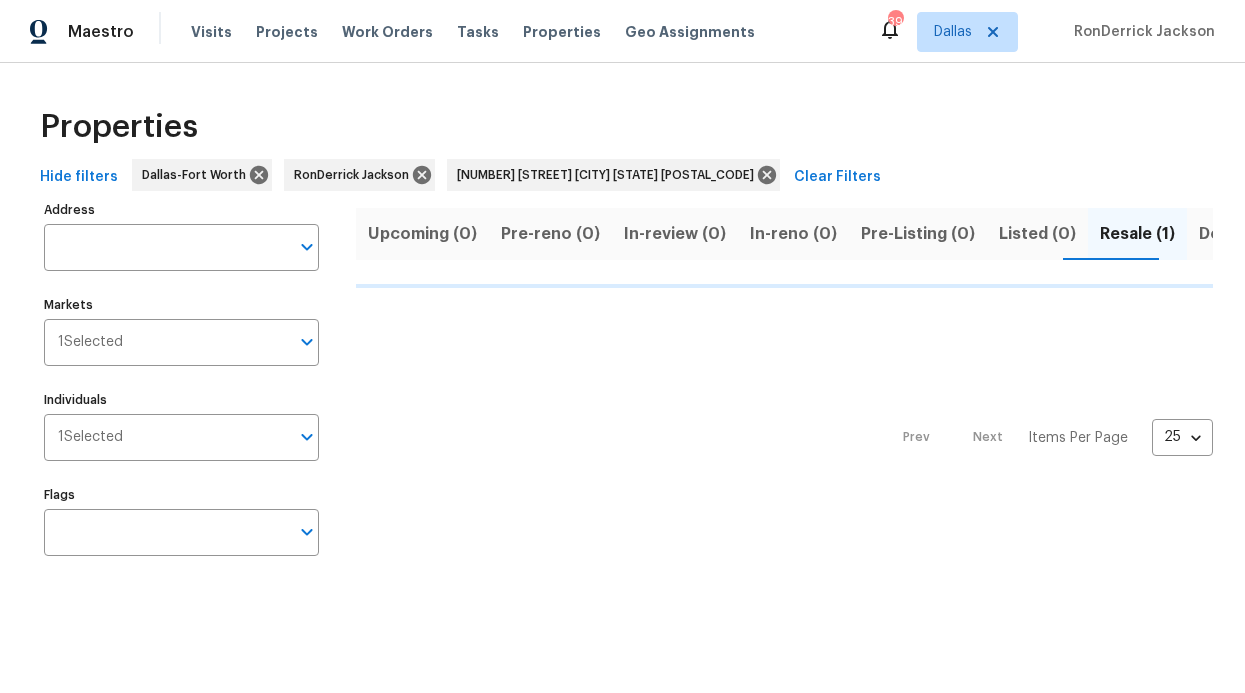 type on "2761 N Hillbrier Cir Plano TX 75075" 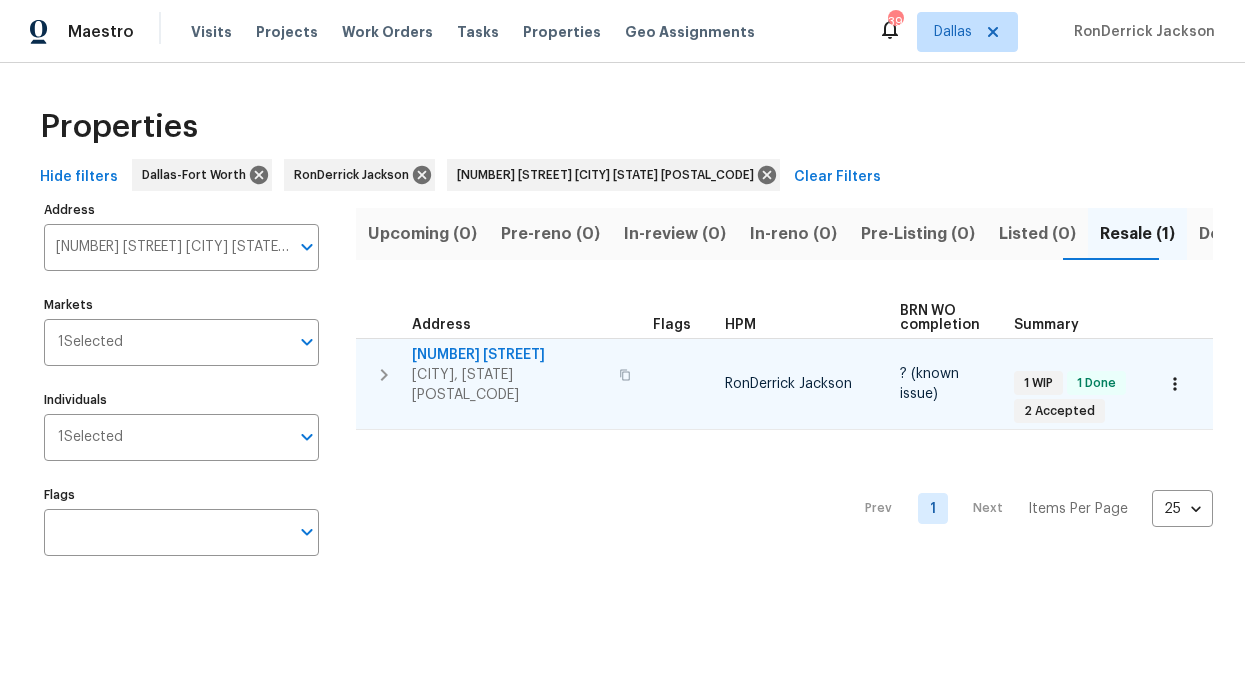 click on "[NUMBER] [STREET]" at bounding box center [509, 355] 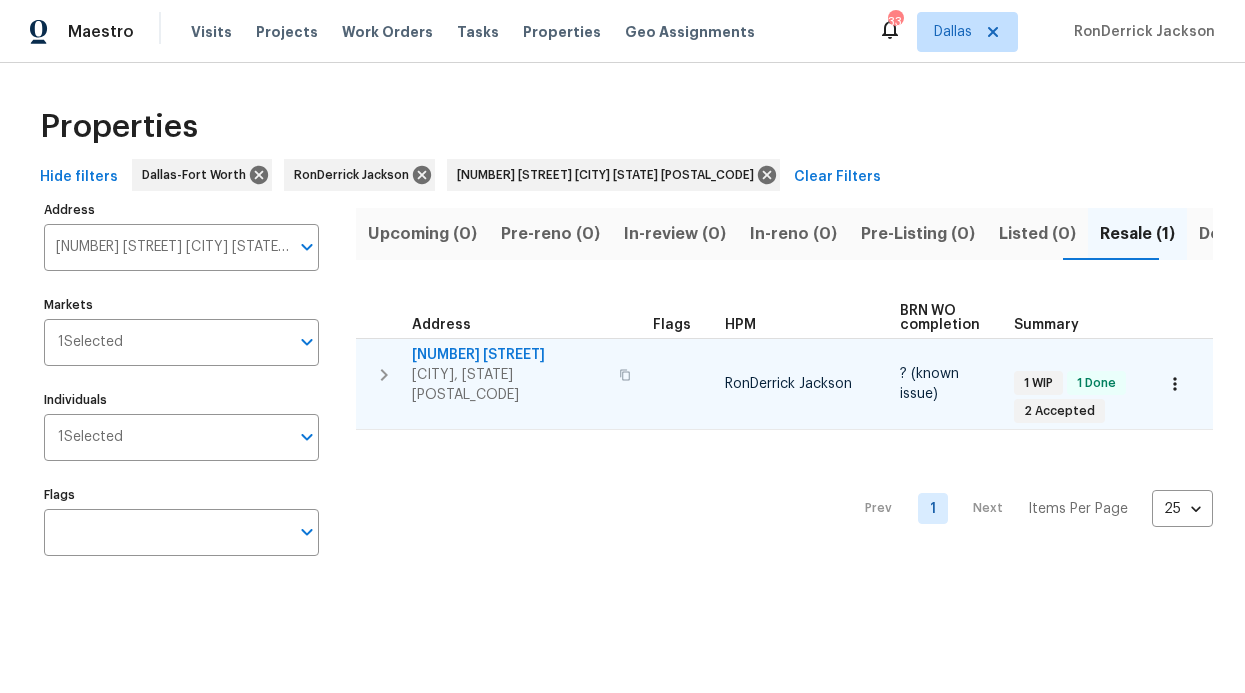 click on "[NUMBER] [STREET]" at bounding box center (509, 355) 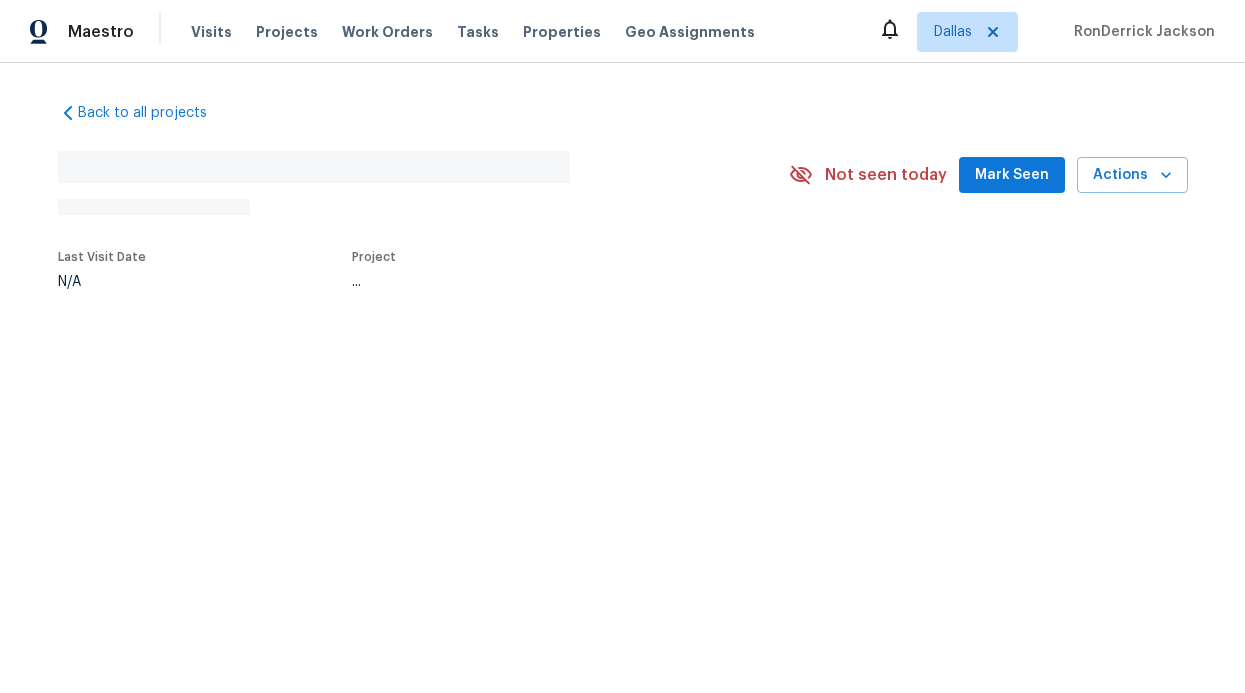 scroll, scrollTop: 0, scrollLeft: 0, axis: both 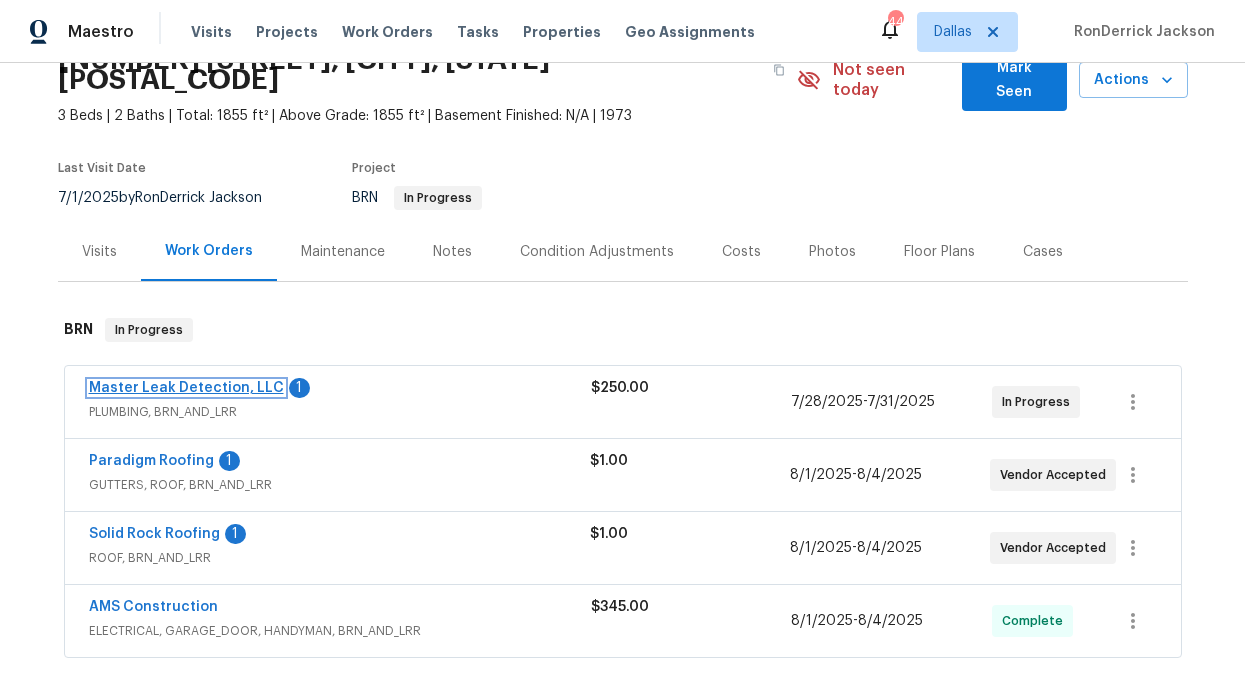 click on "Master Leak Detection, LLC" at bounding box center [186, 388] 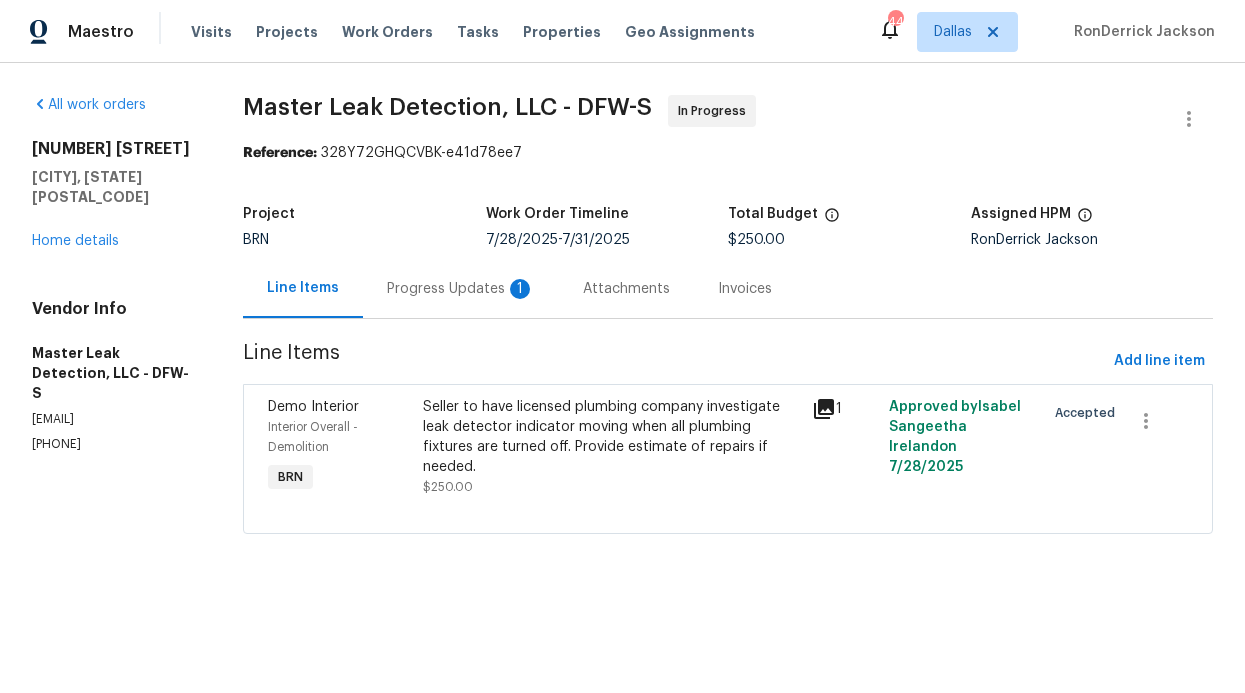 click on "Progress Updates 1" at bounding box center (461, 288) 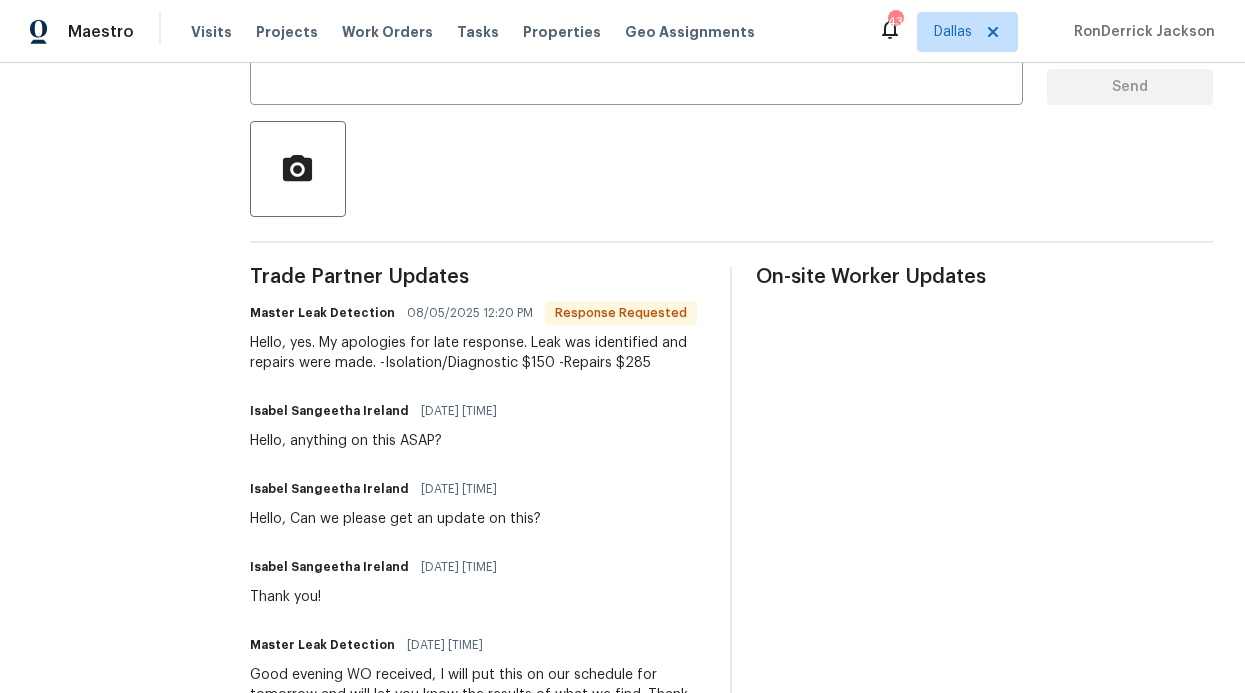 scroll, scrollTop: 414, scrollLeft: 0, axis: vertical 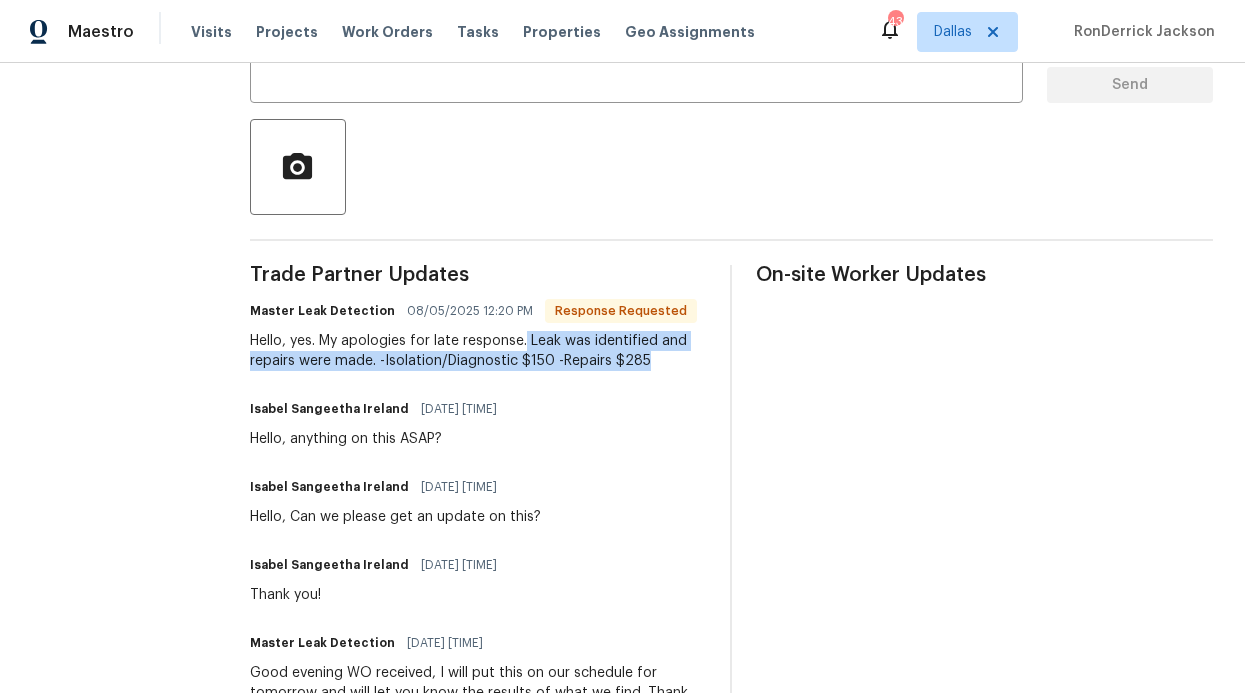 drag, startPoint x: 651, startPoint y: 365, endPoint x: 532, endPoint y: 339, distance: 121.80723 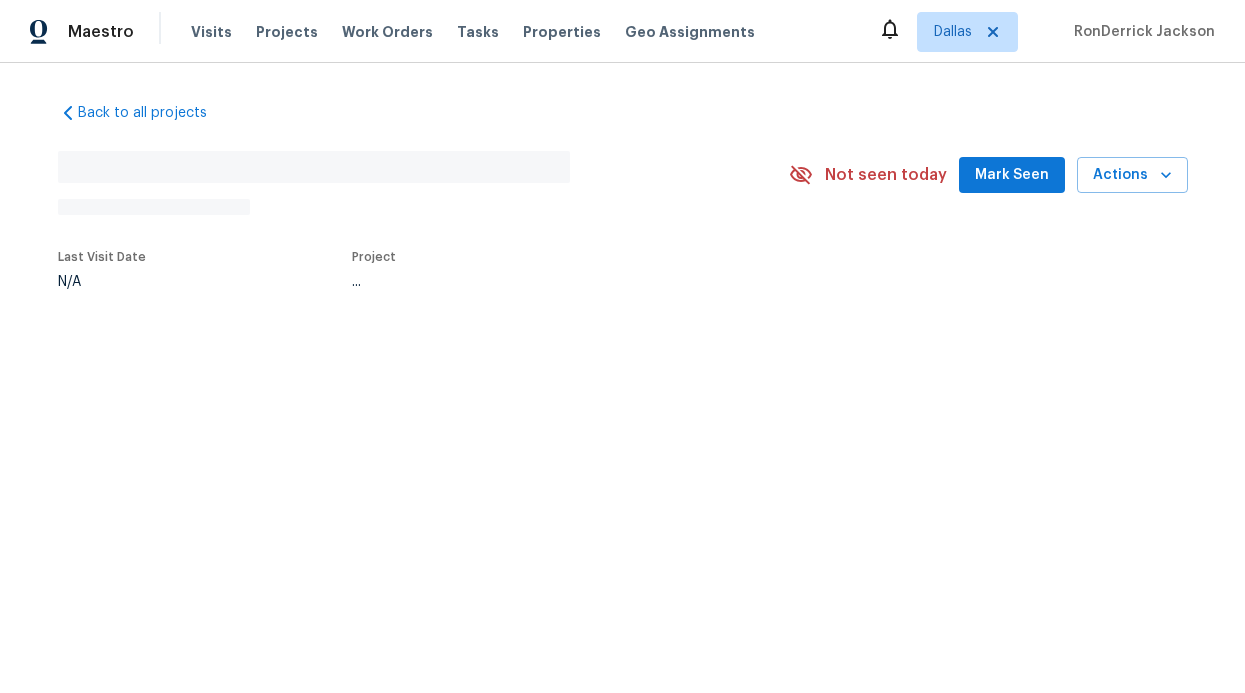 scroll, scrollTop: 0, scrollLeft: 0, axis: both 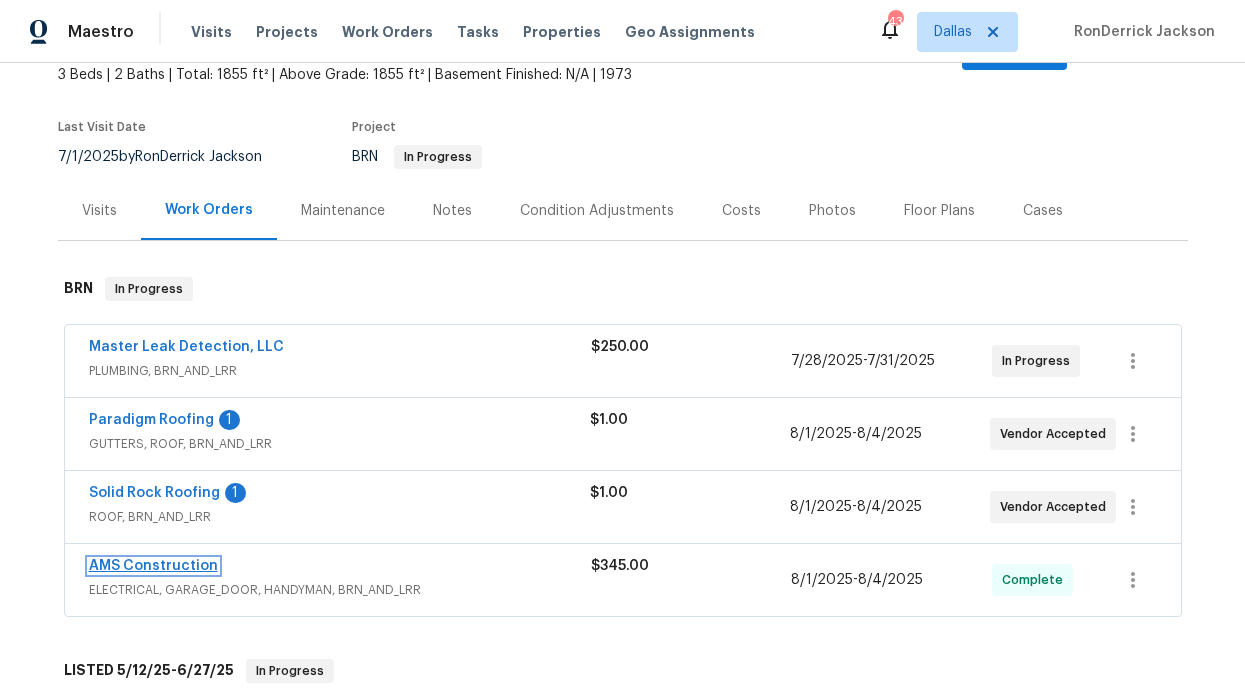 click on "AMS Construction" at bounding box center (153, 566) 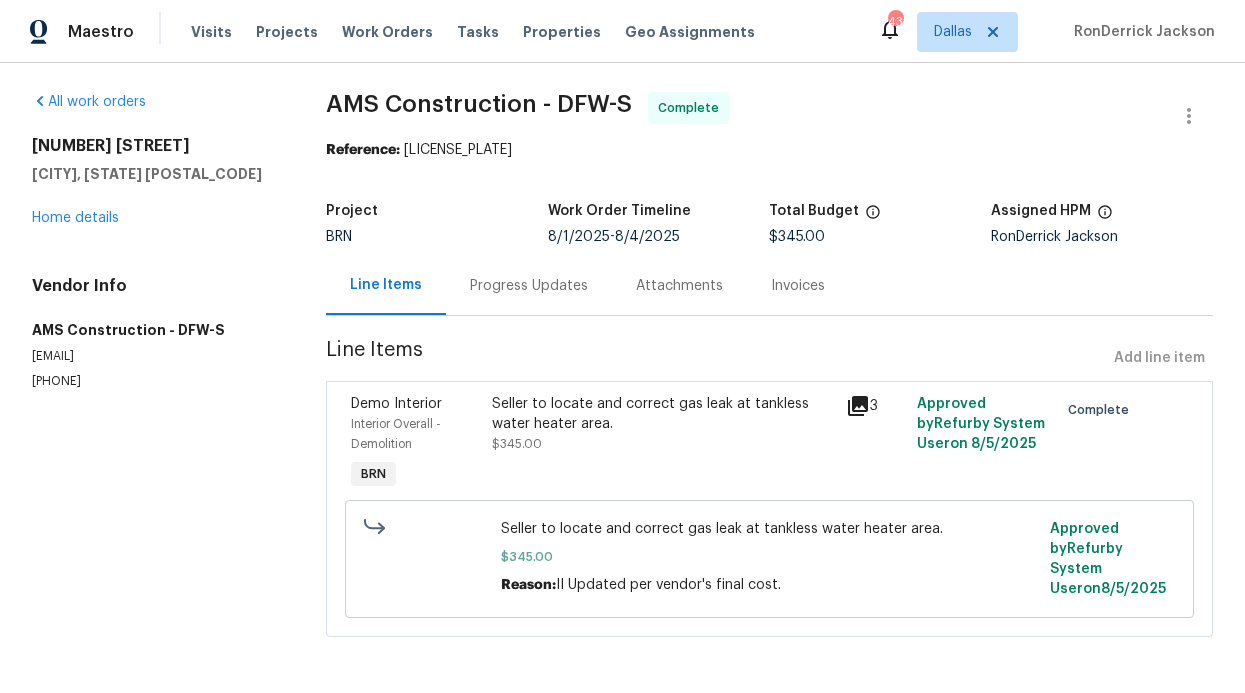 scroll, scrollTop: 15, scrollLeft: 0, axis: vertical 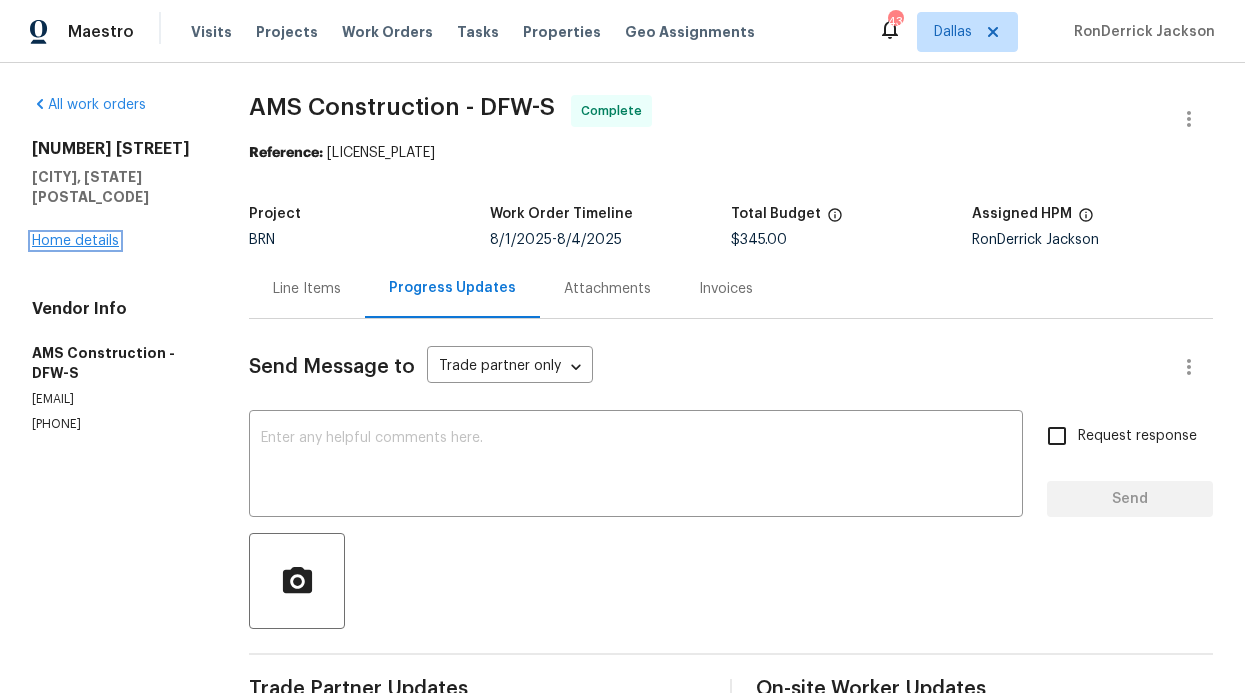 click on "Home details" at bounding box center (75, 241) 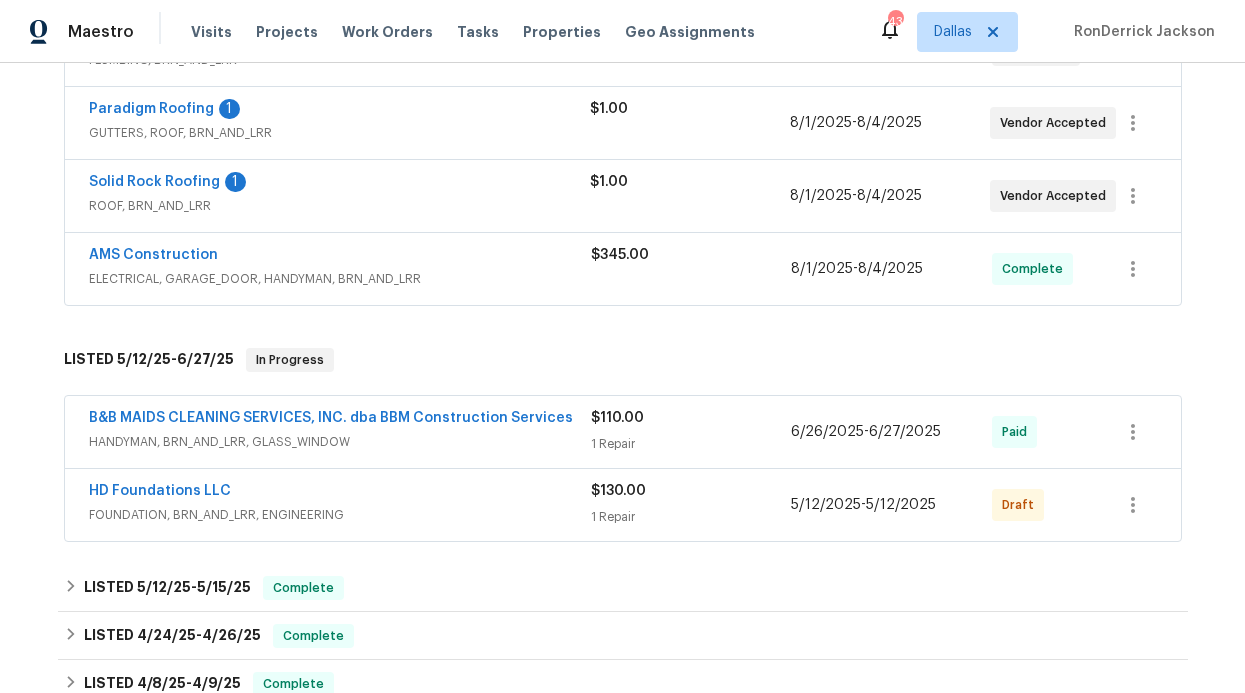 scroll, scrollTop: 454, scrollLeft: 0, axis: vertical 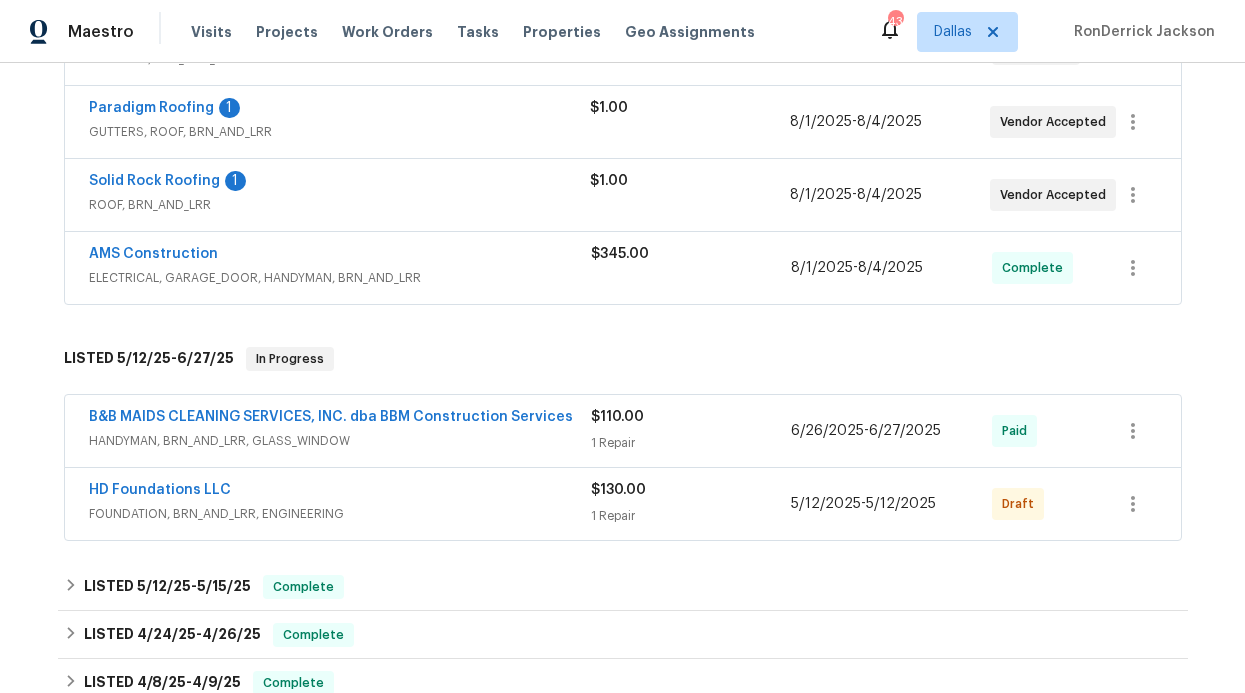 click on "HD Foundations LLC" at bounding box center (340, 492) 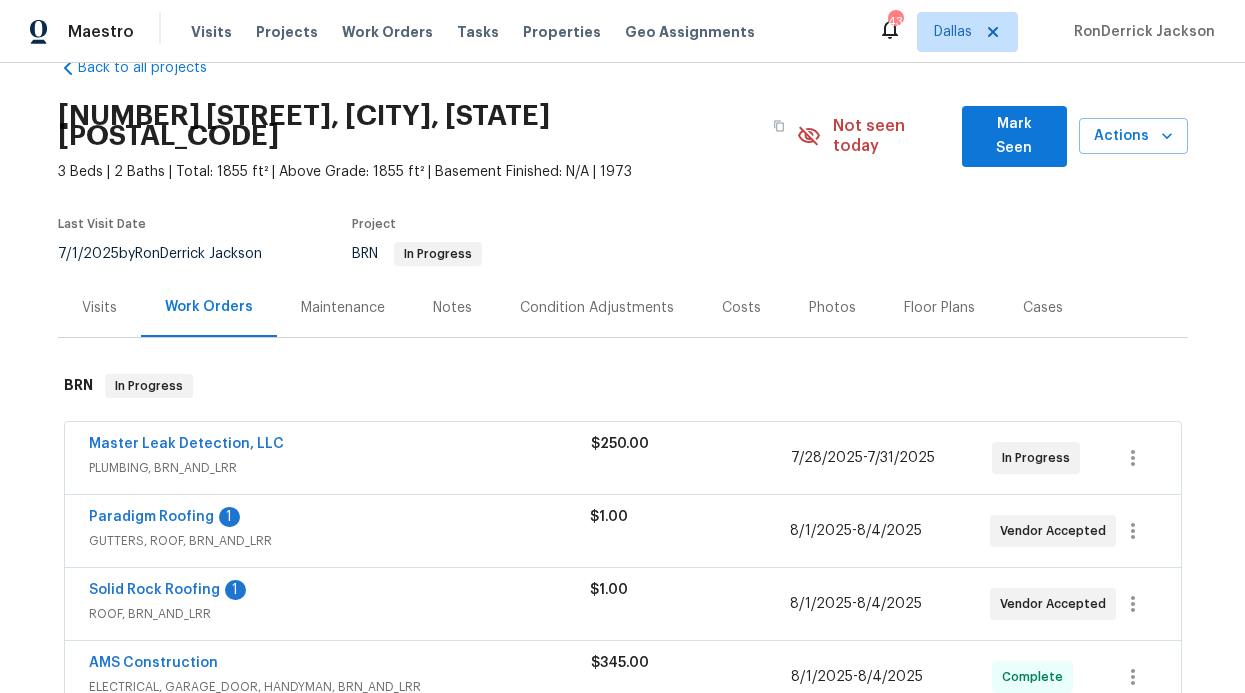 scroll, scrollTop: 152, scrollLeft: 0, axis: vertical 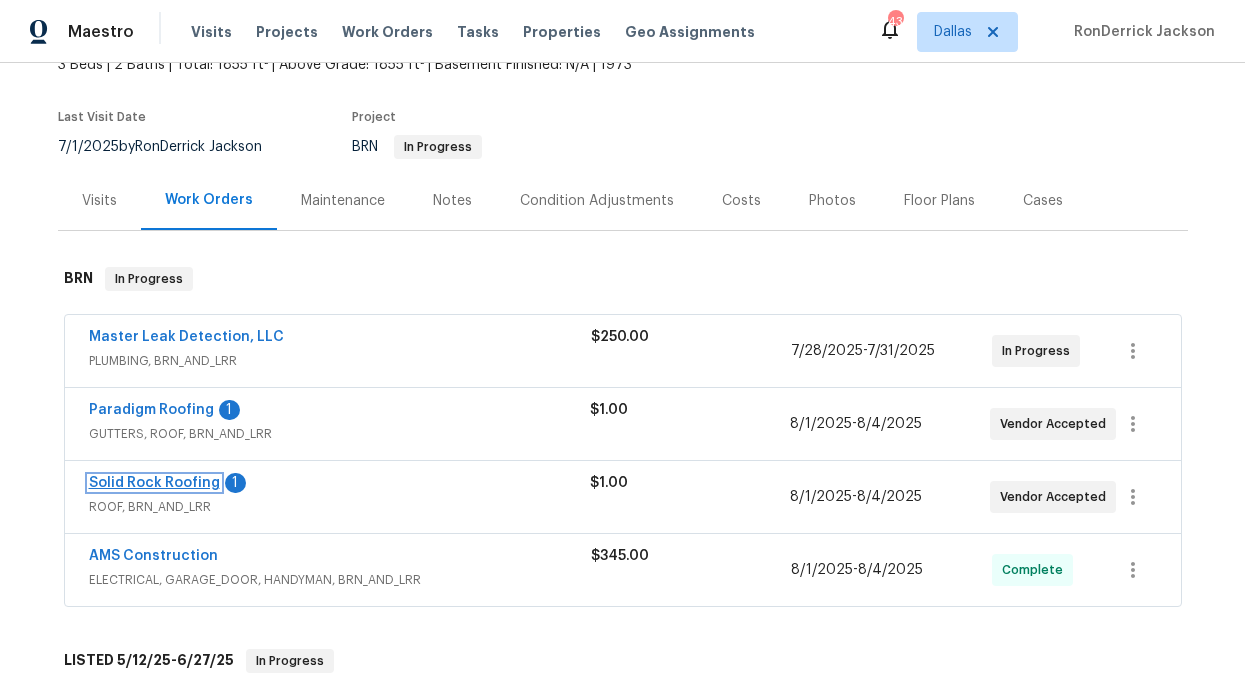 click on "Solid Rock Roofing" at bounding box center [154, 483] 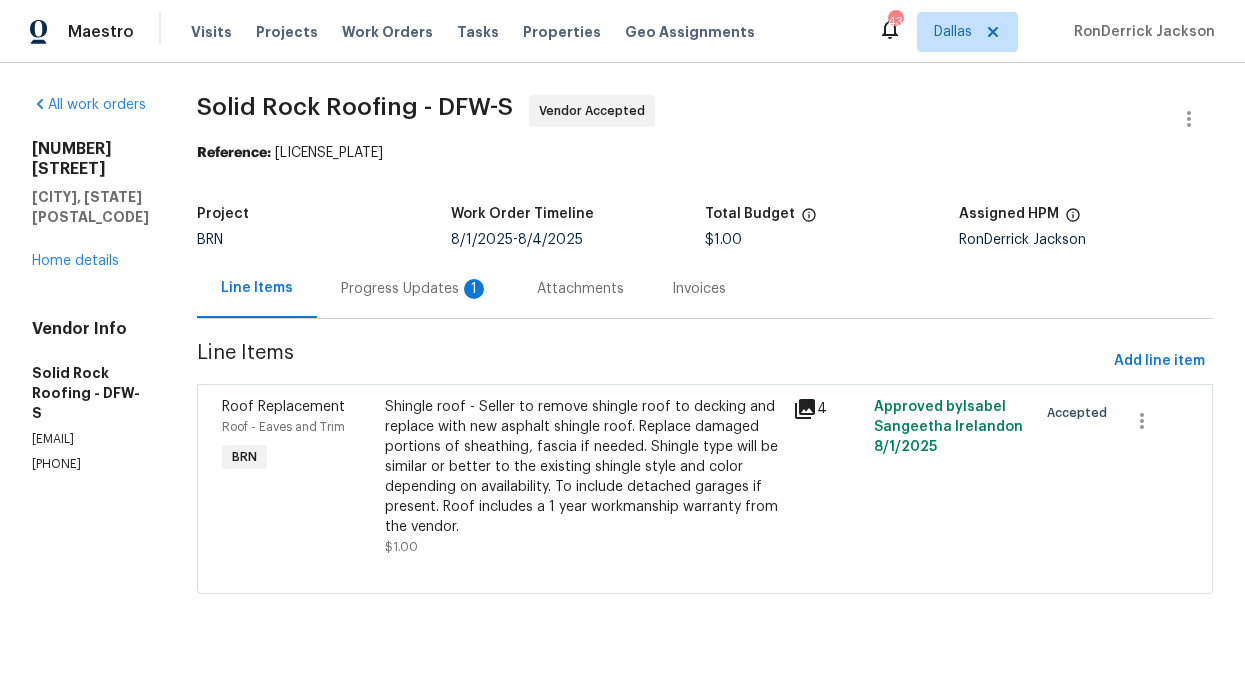 click on "Progress Updates 1" at bounding box center (415, 288) 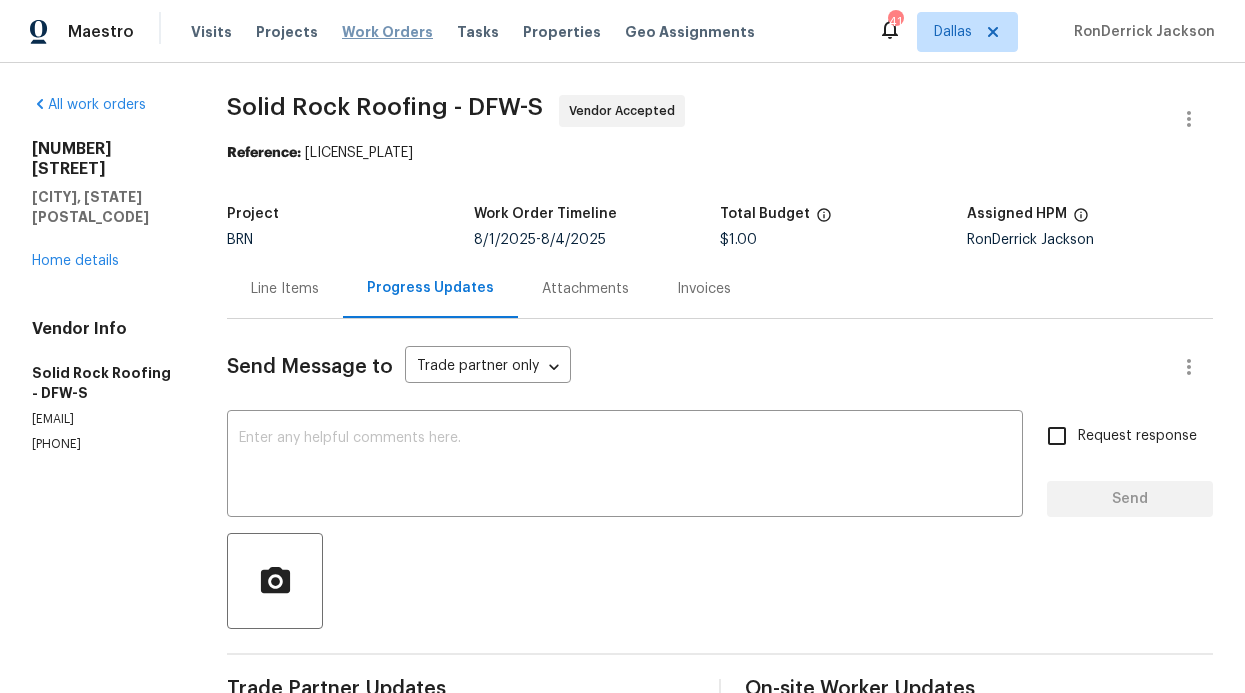 click on "Work Orders" at bounding box center (387, 32) 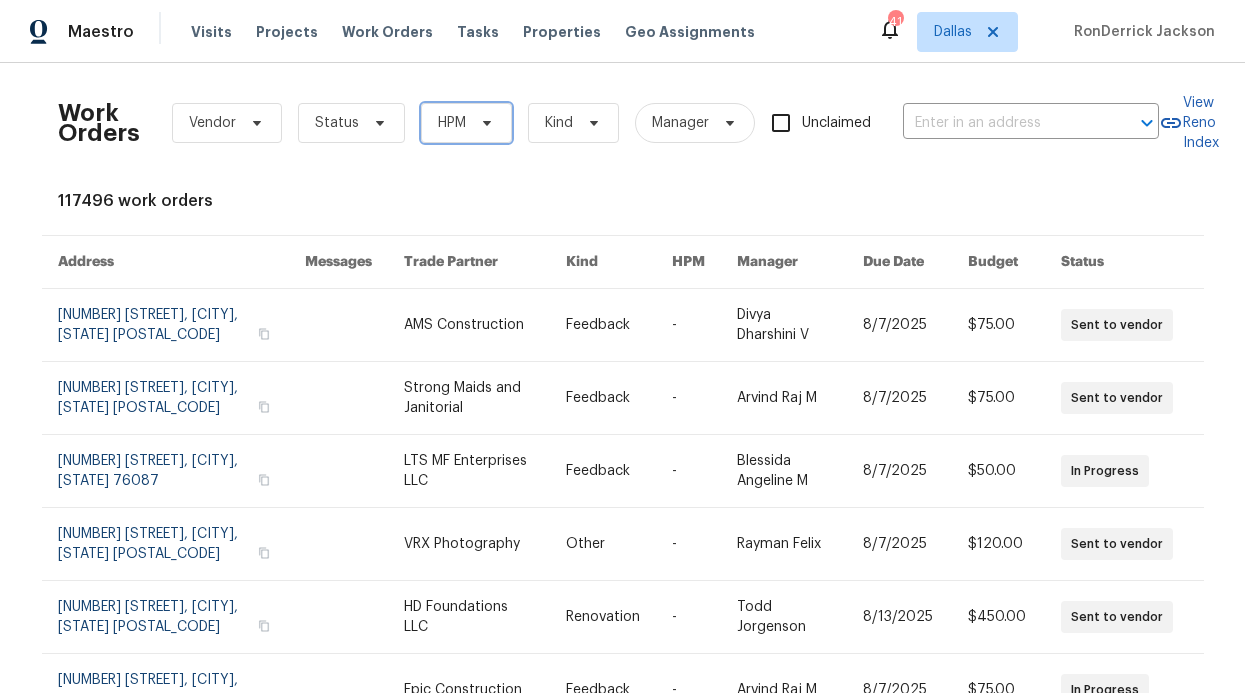 click on "HPM" at bounding box center (466, 123) 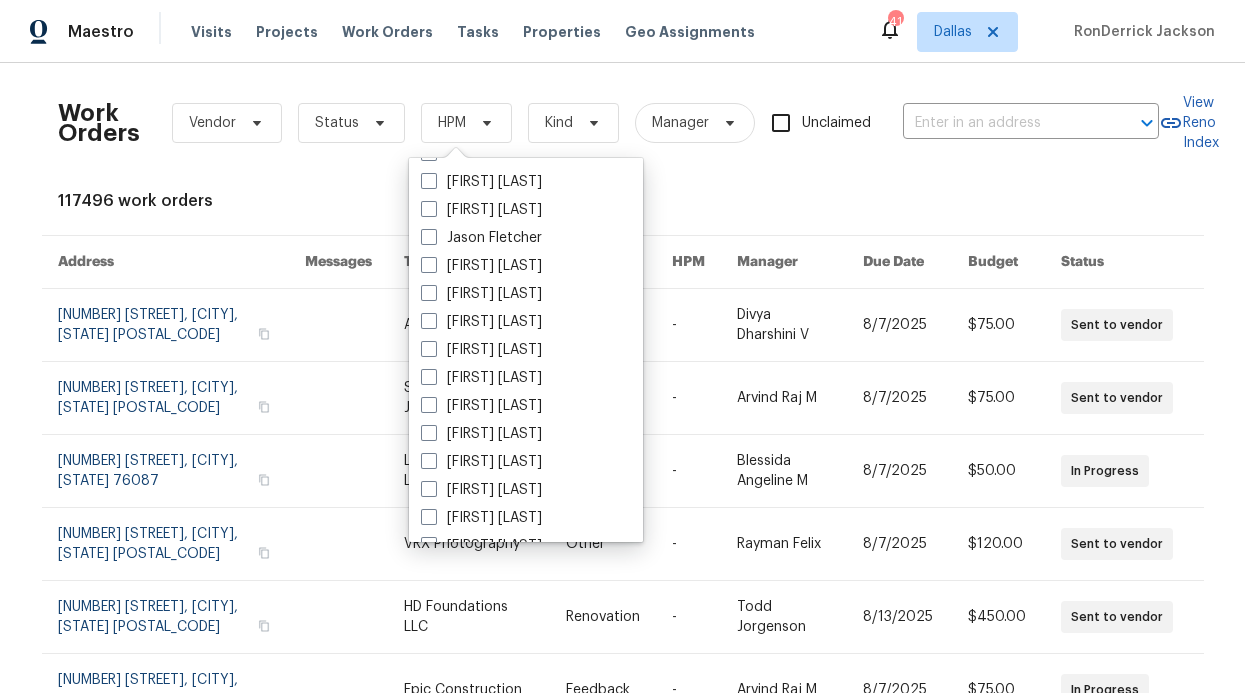 scroll, scrollTop: 1116, scrollLeft: 0, axis: vertical 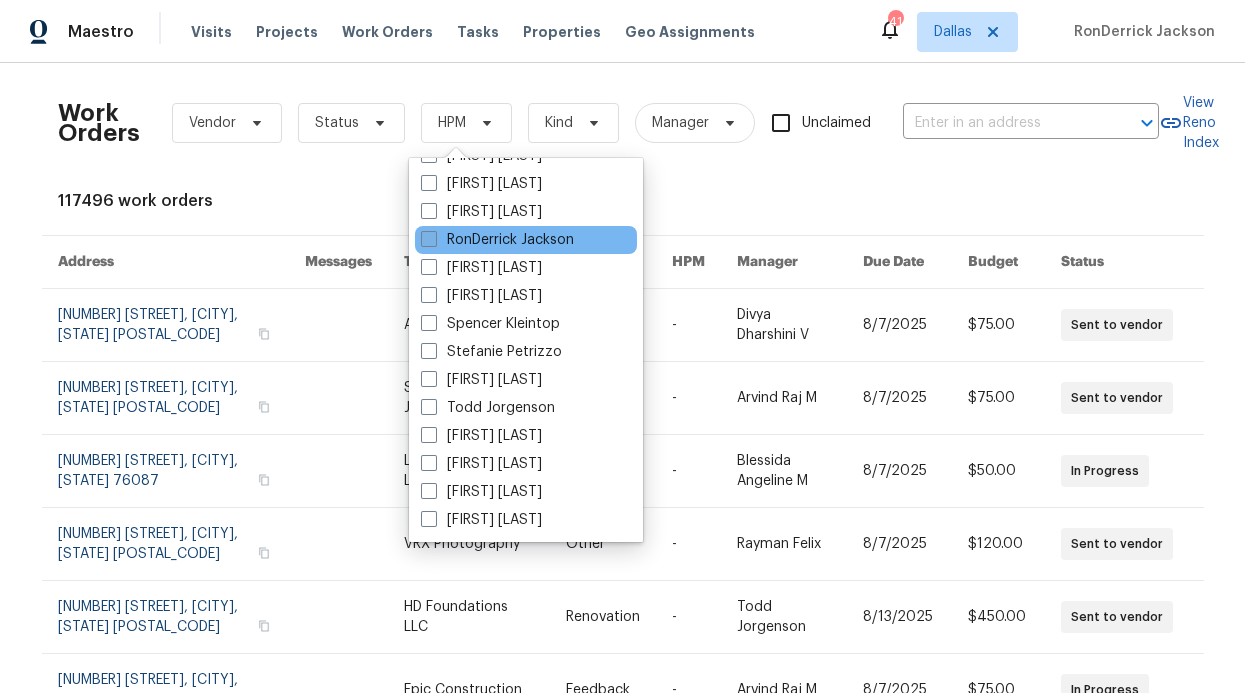 click on "RonDerrick Jackson" at bounding box center (497, 240) 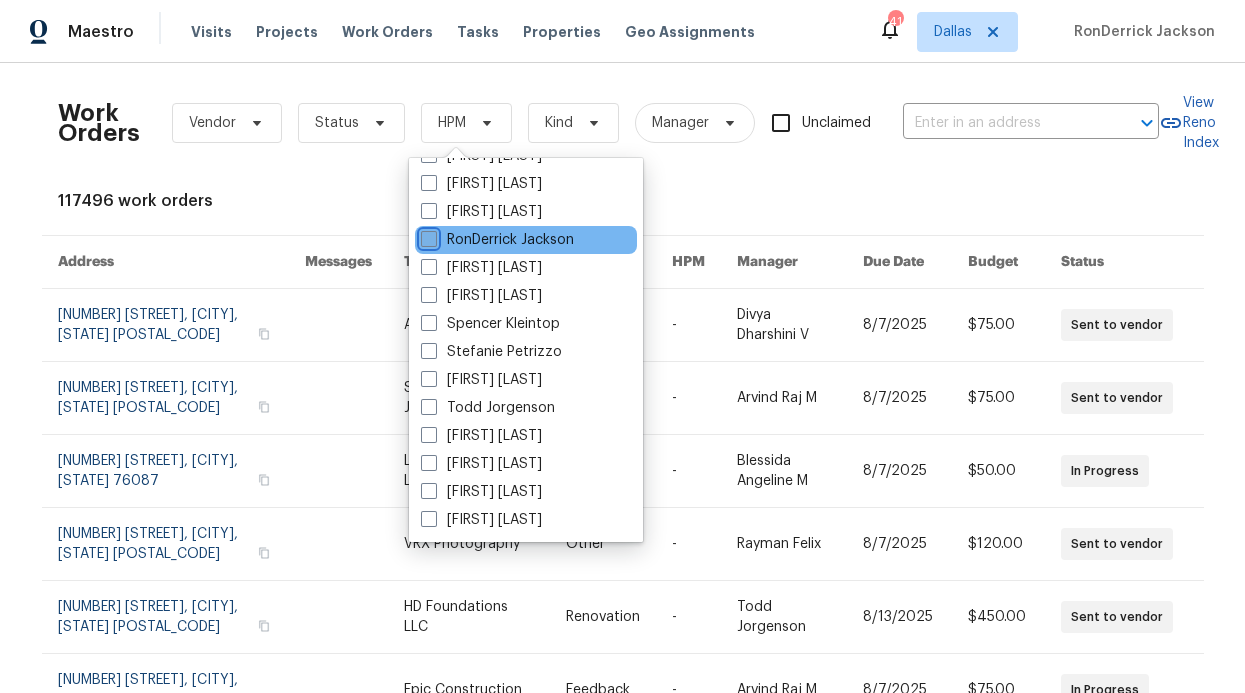 click on "RonDerrick Jackson" at bounding box center [427, 236] 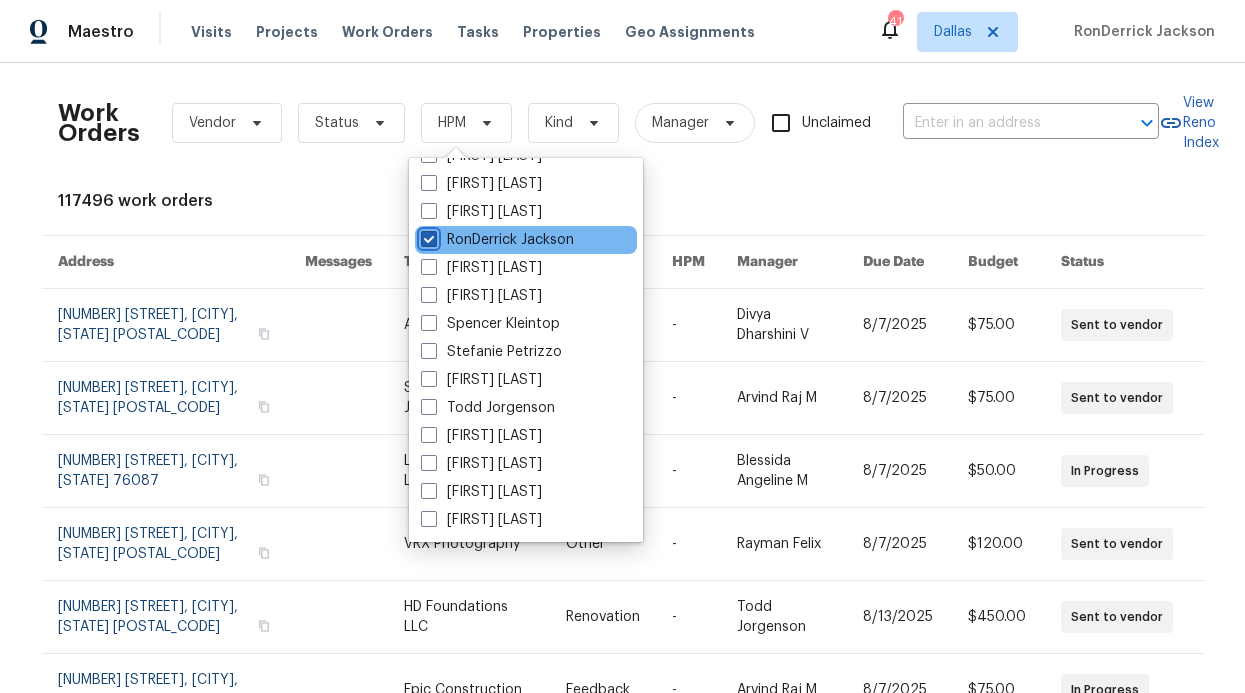 checkbox on "true" 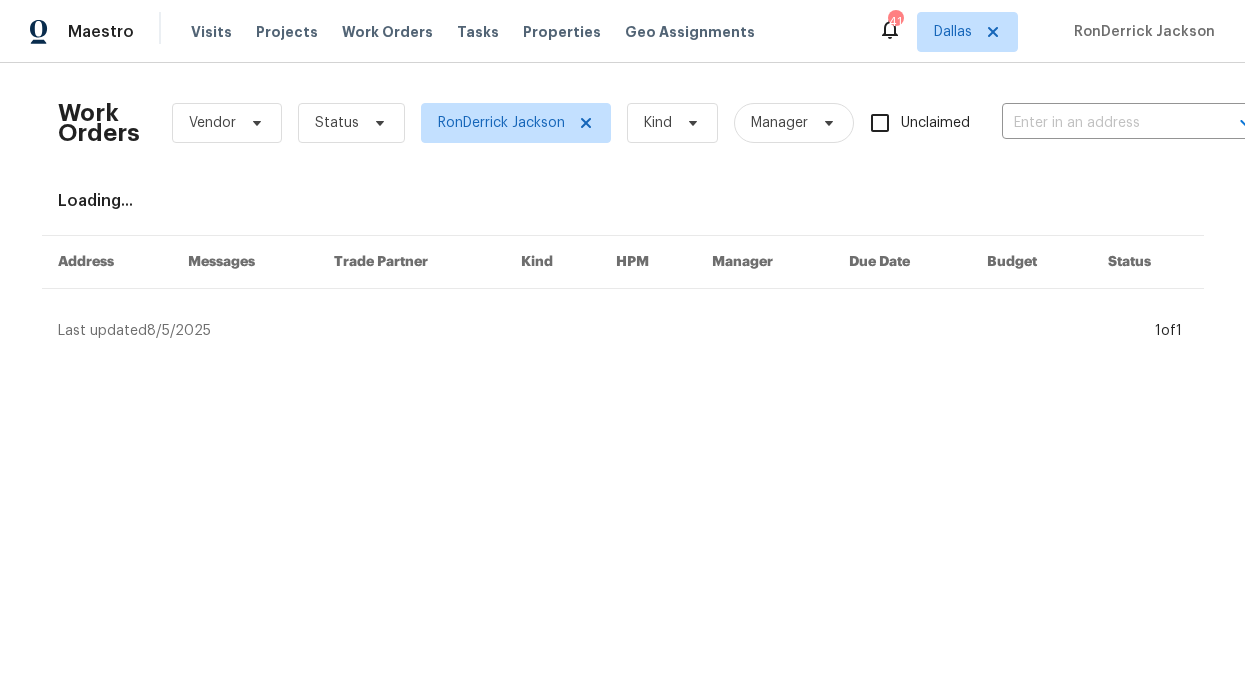 click on "Work Orders Vendor Status [PERSON] Kind Manager Unclaimed ​" at bounding box center (658, 123) 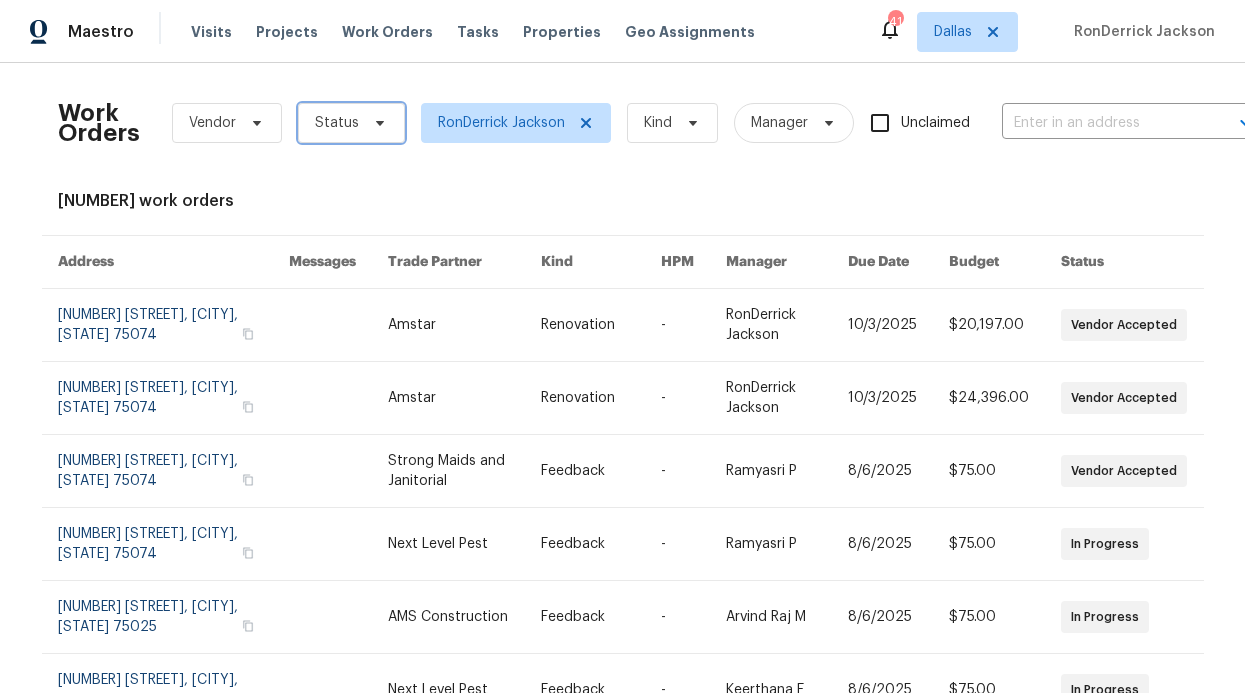 click on "Status" at bounding box center (351, 123) 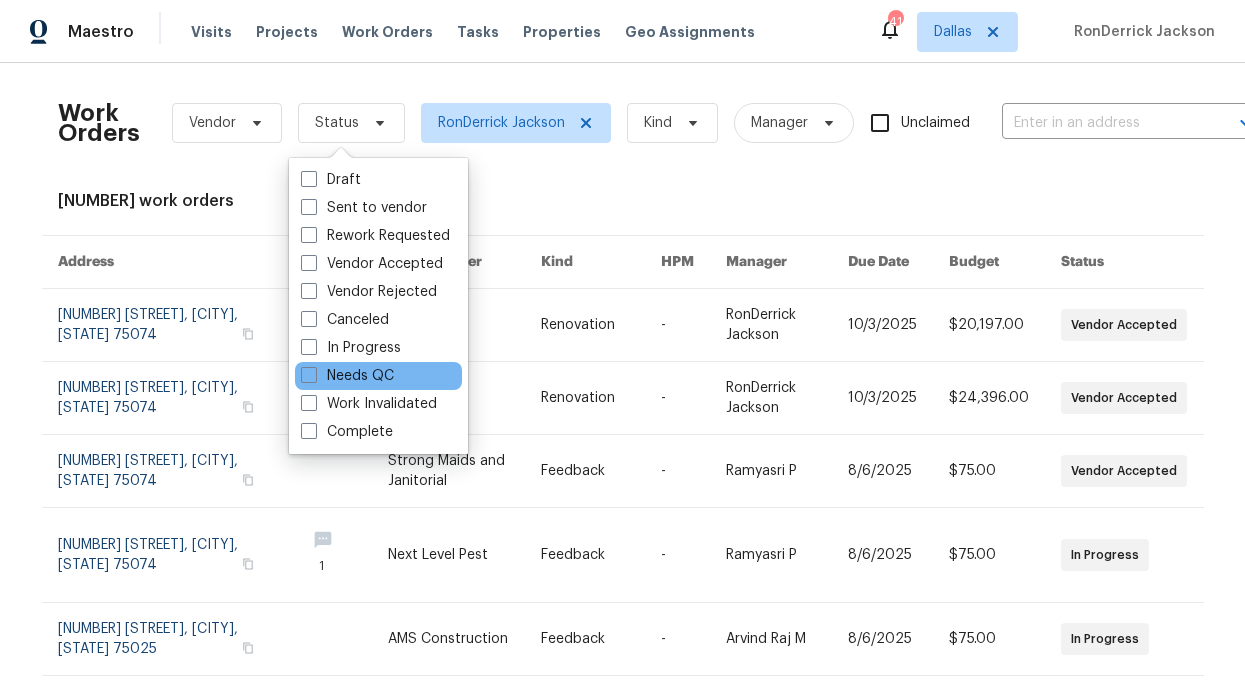 click on "Needs QC" at bounding box center [378, 376] 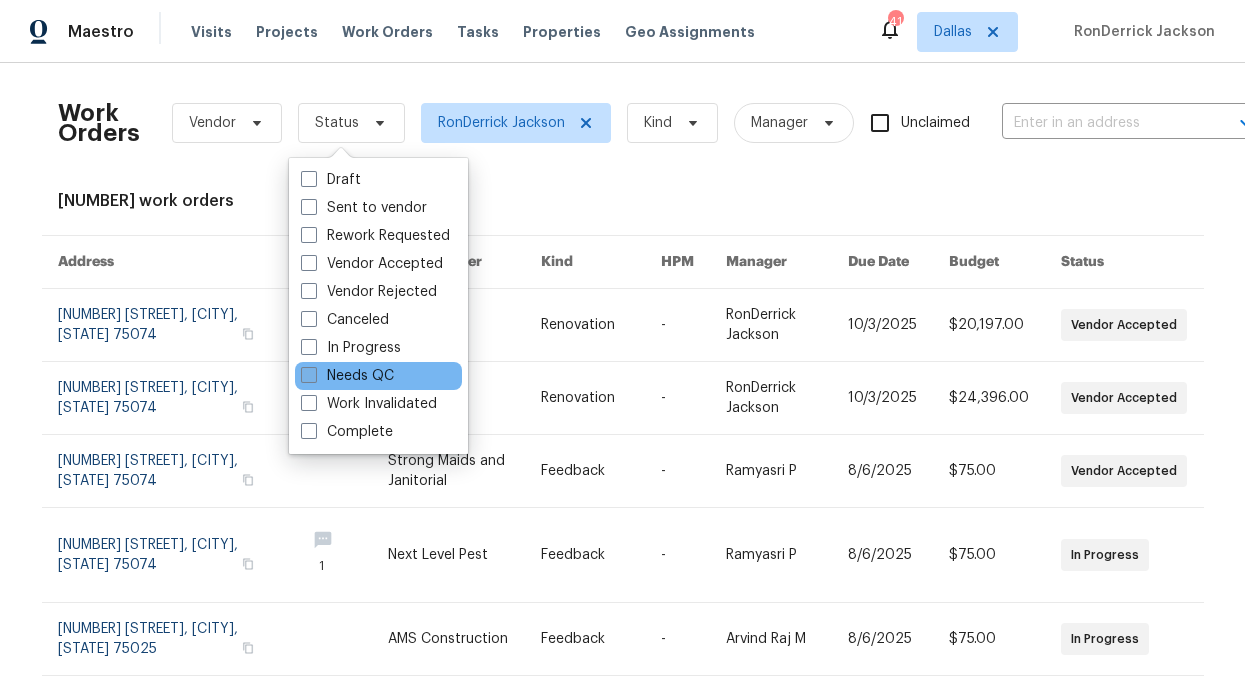 click on "Needs QC" at bounding box center (347, 376) 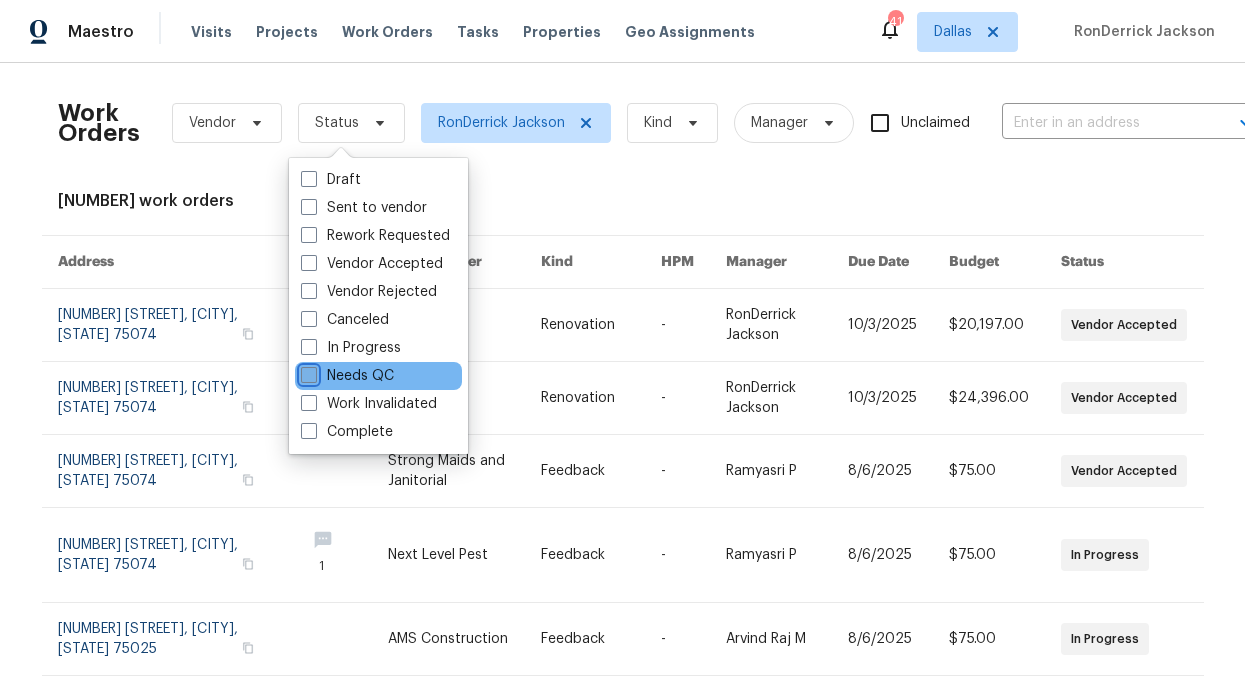 click on "Needs QC" at bounding box center [307, 372] 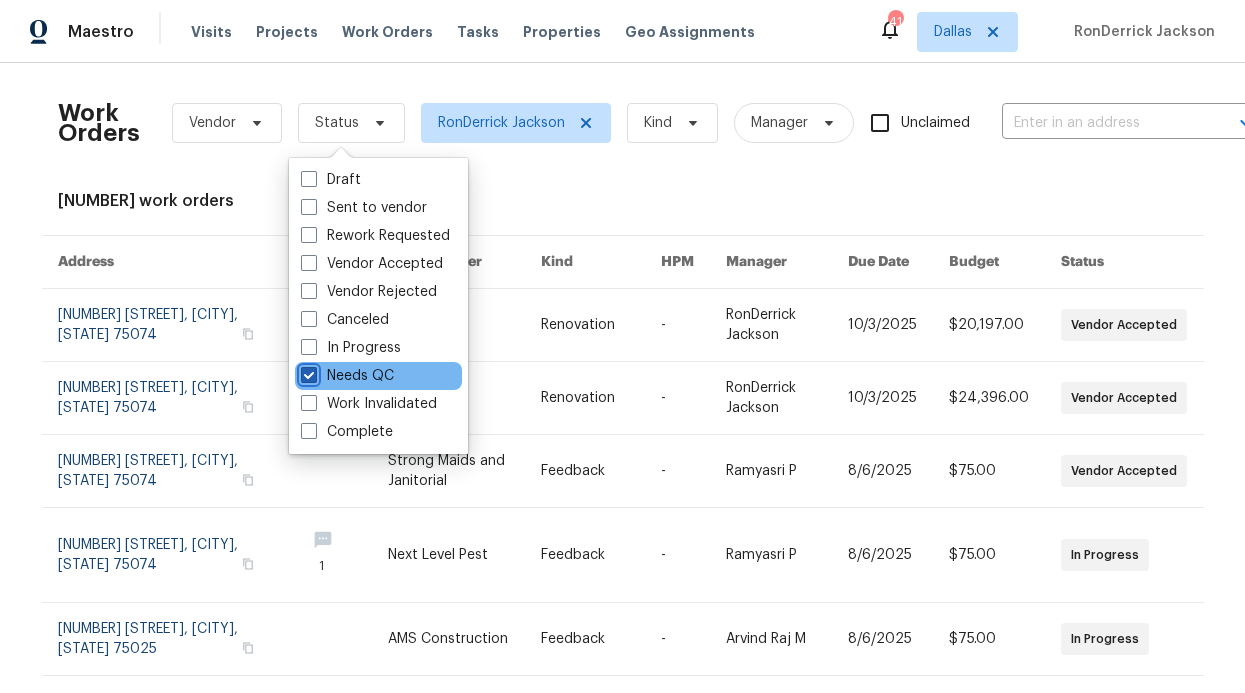 checkbox on "true" 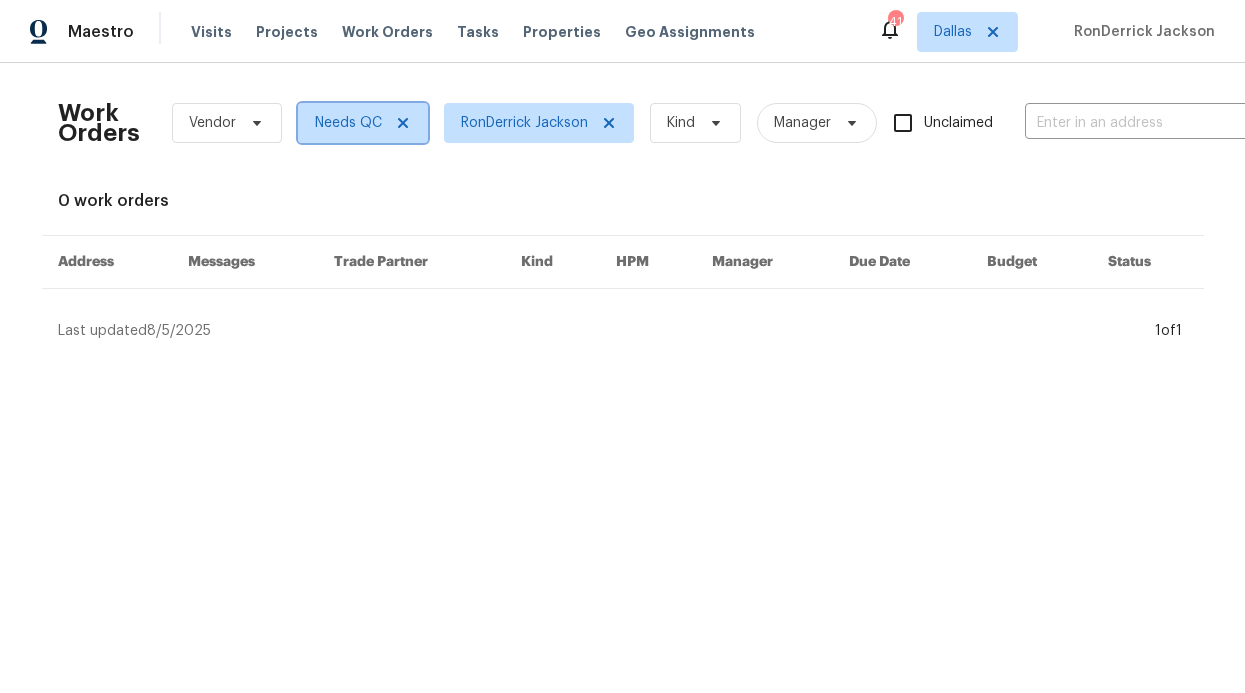 click on "Needs QC" at bounding box center (363, 123) 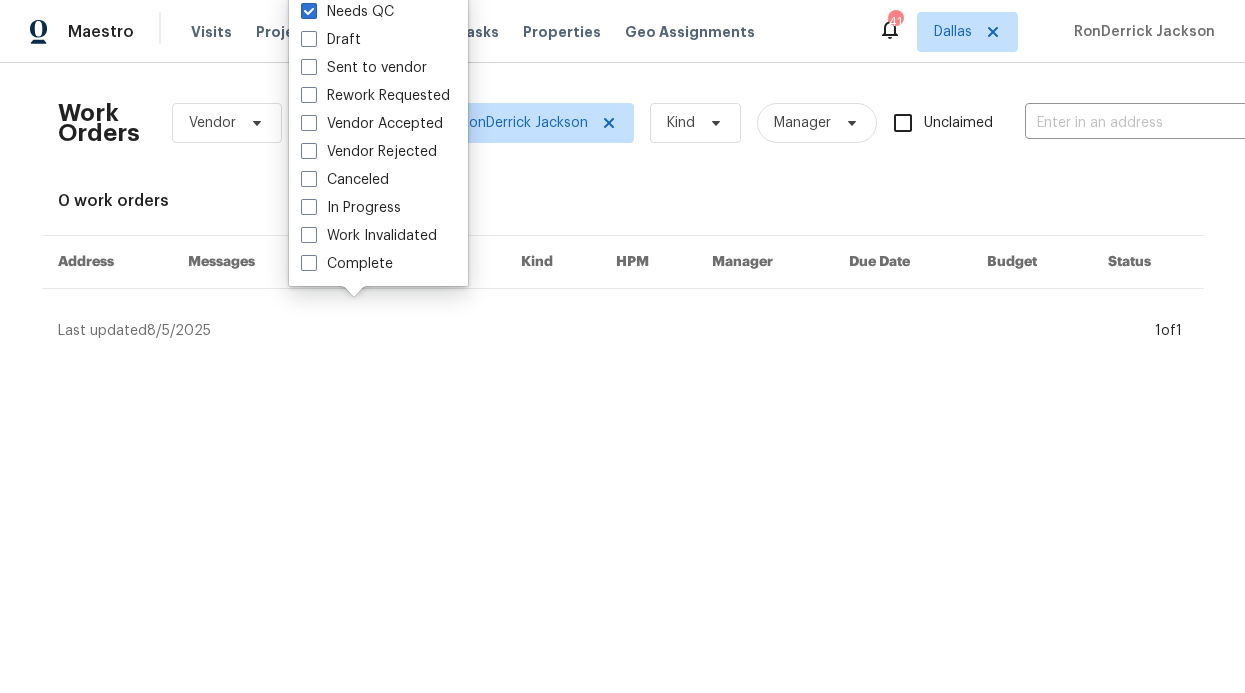click on "0 work orders" at bounding box center (623, 201) 